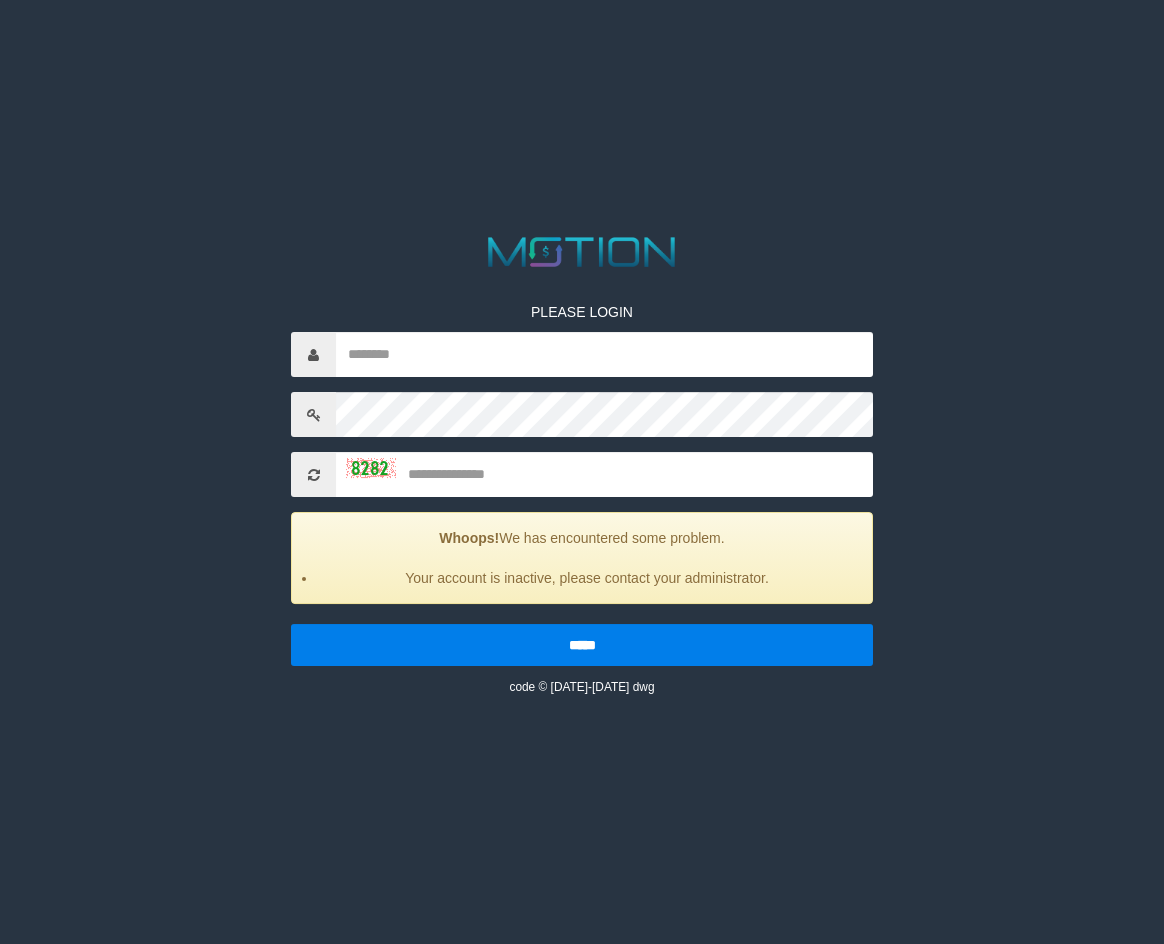 scroll, scrollTop: 0, scrollLeft: 0, axis: both 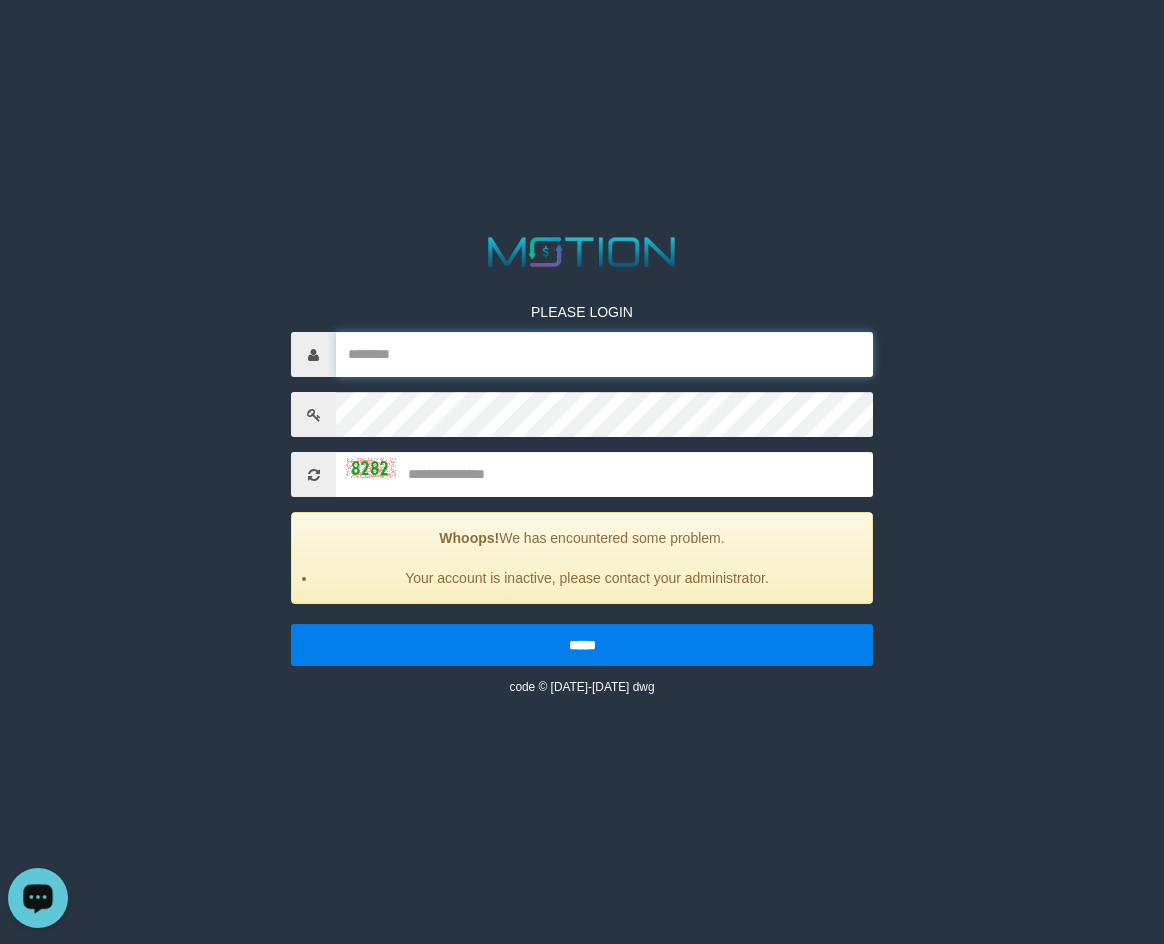 click at bounding box center [604, 354] 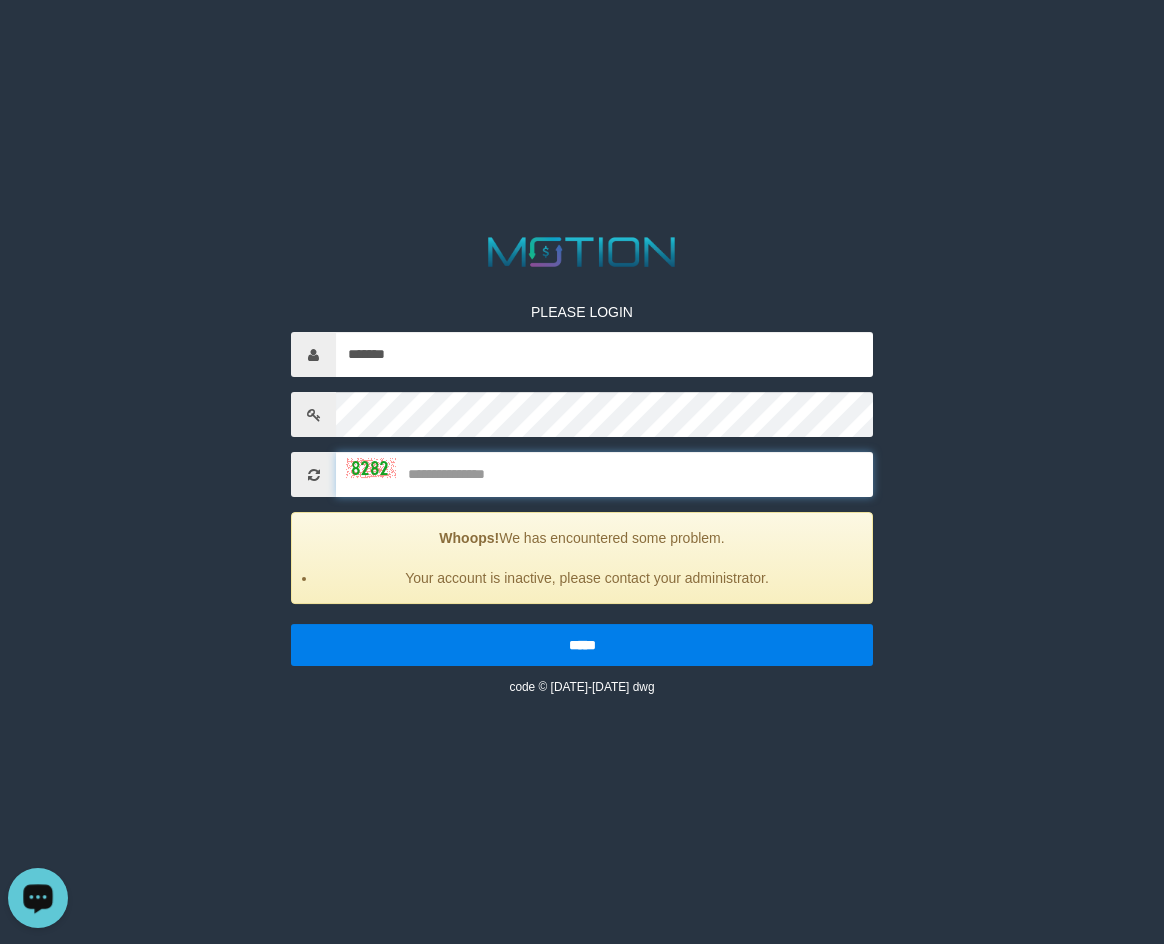 click at bounding box center [604, 474] 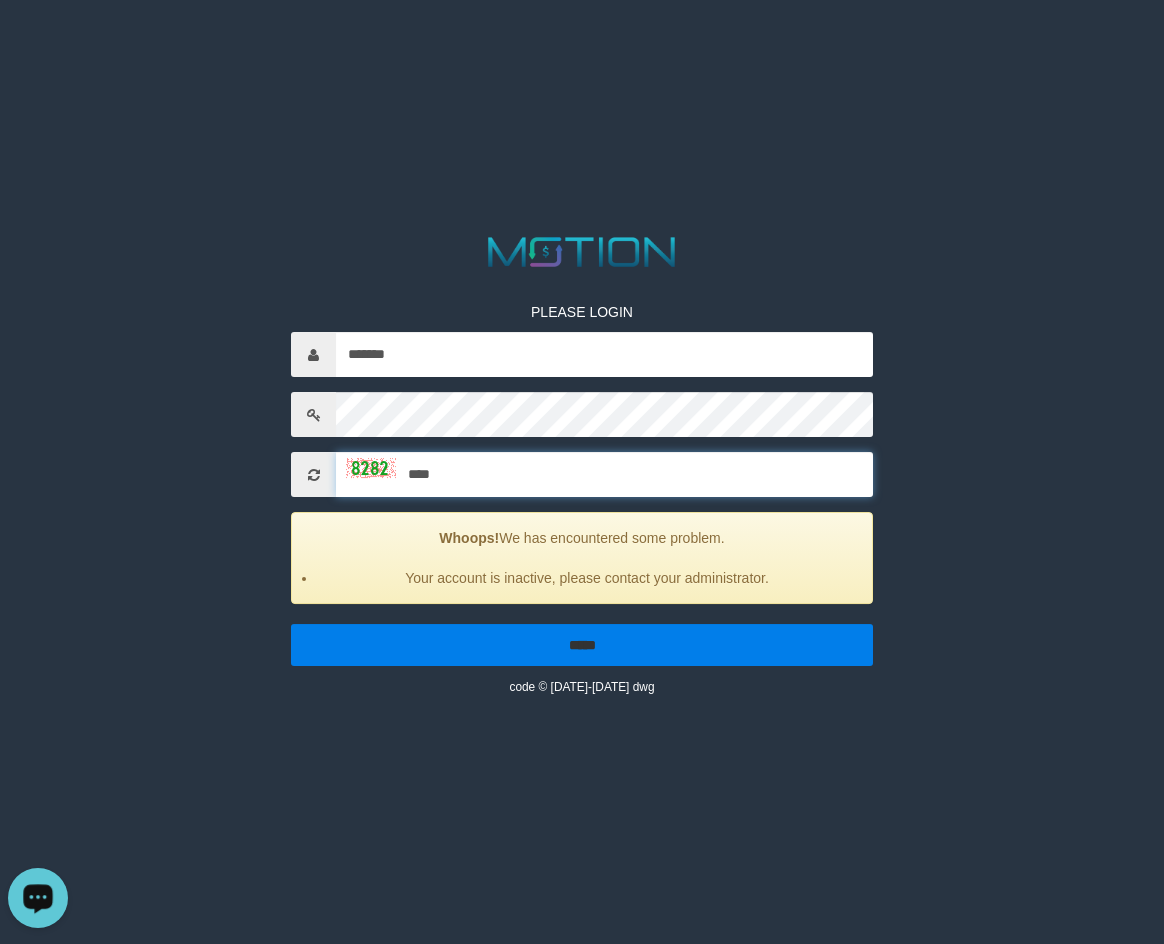 type on "****" 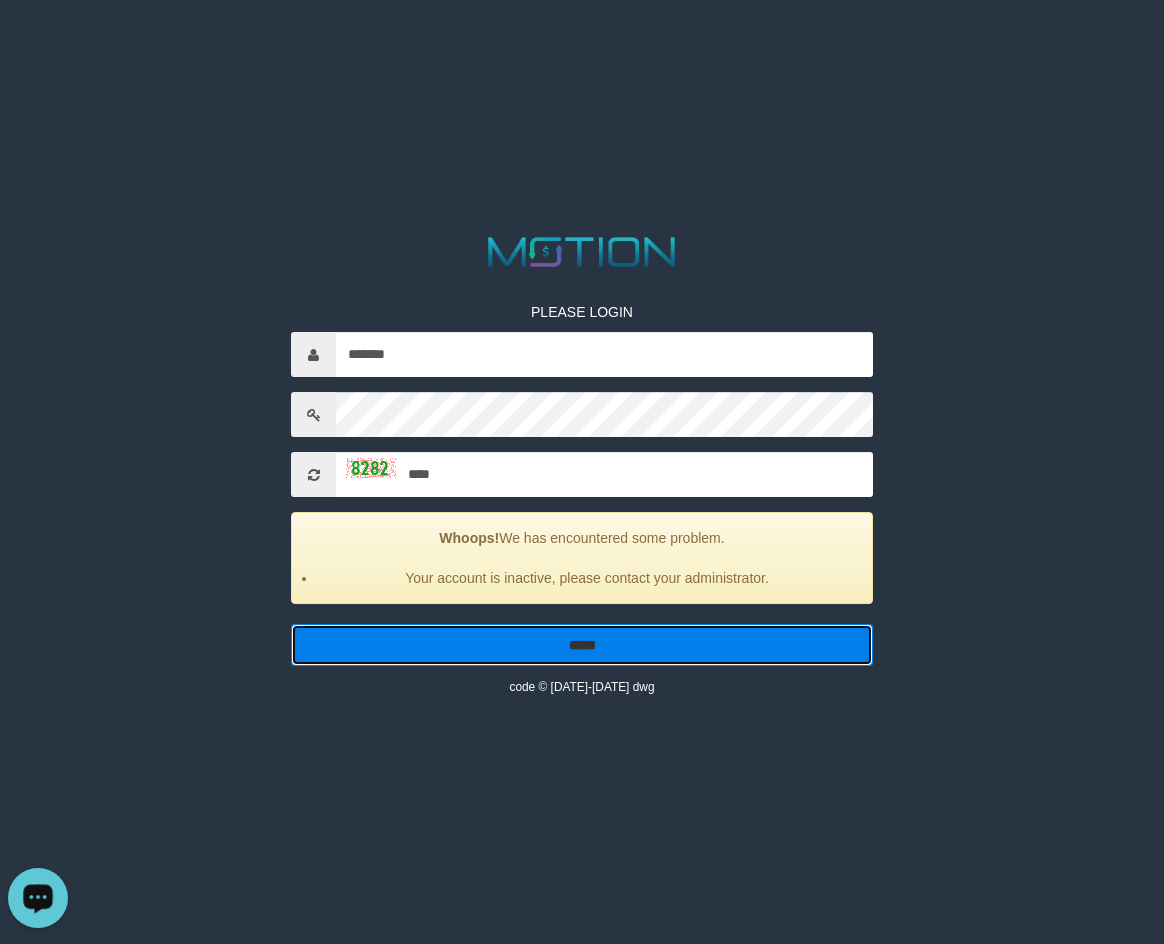 click on "*****" at bounding box center [582, 645] 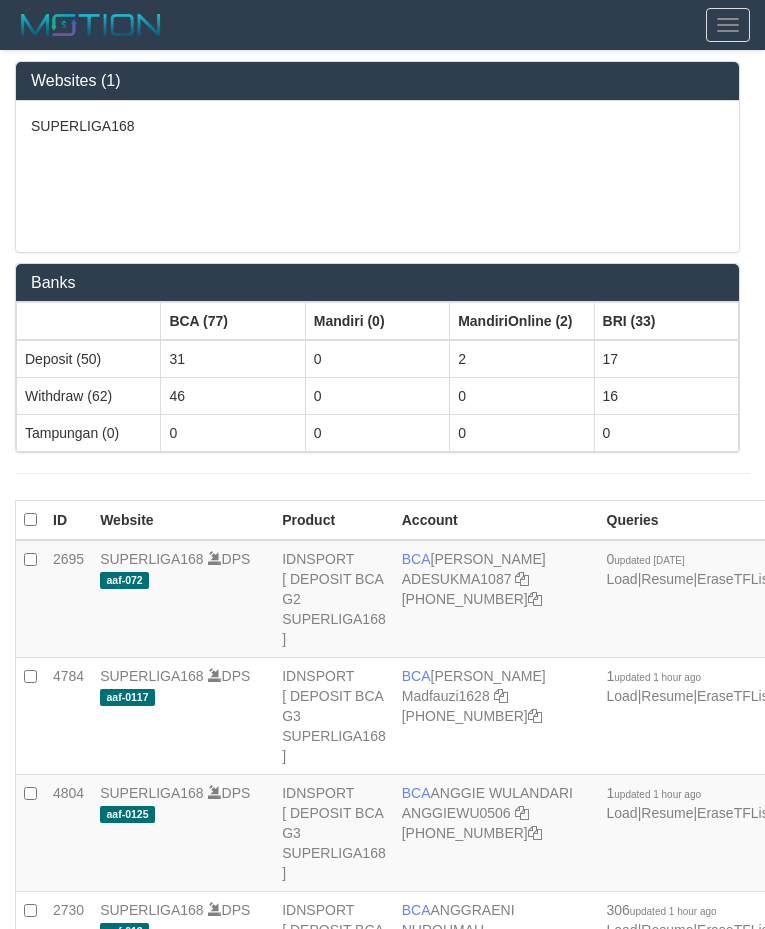 scroll, scrollTop: 0, scrollLeft: 0, axis: both 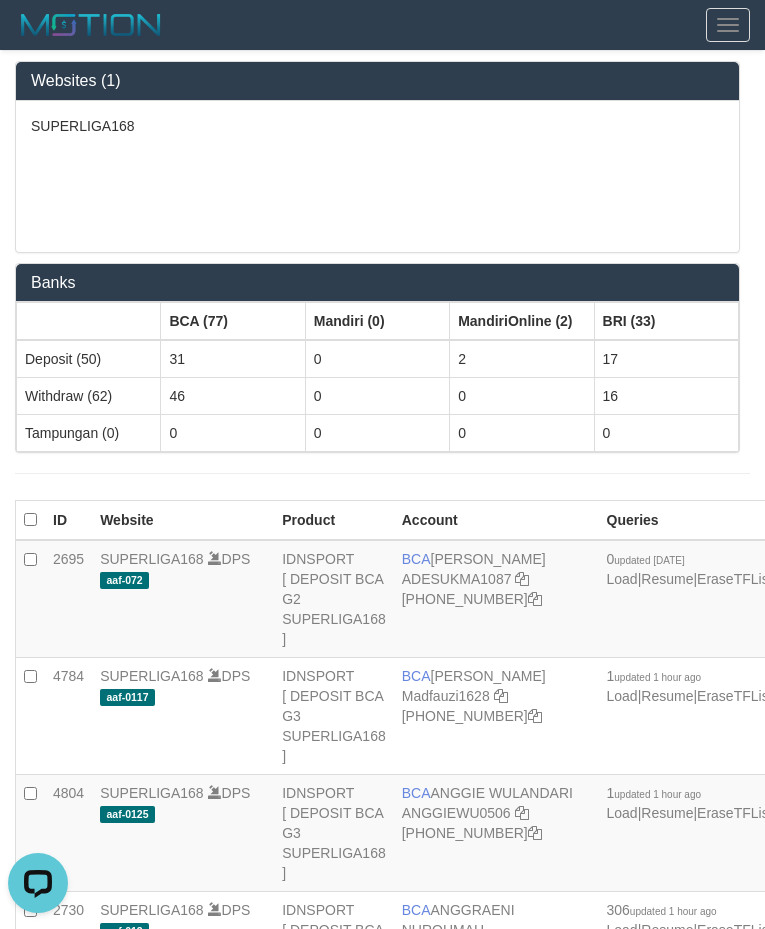 click on "Banks" at bounding box center (377, 283) 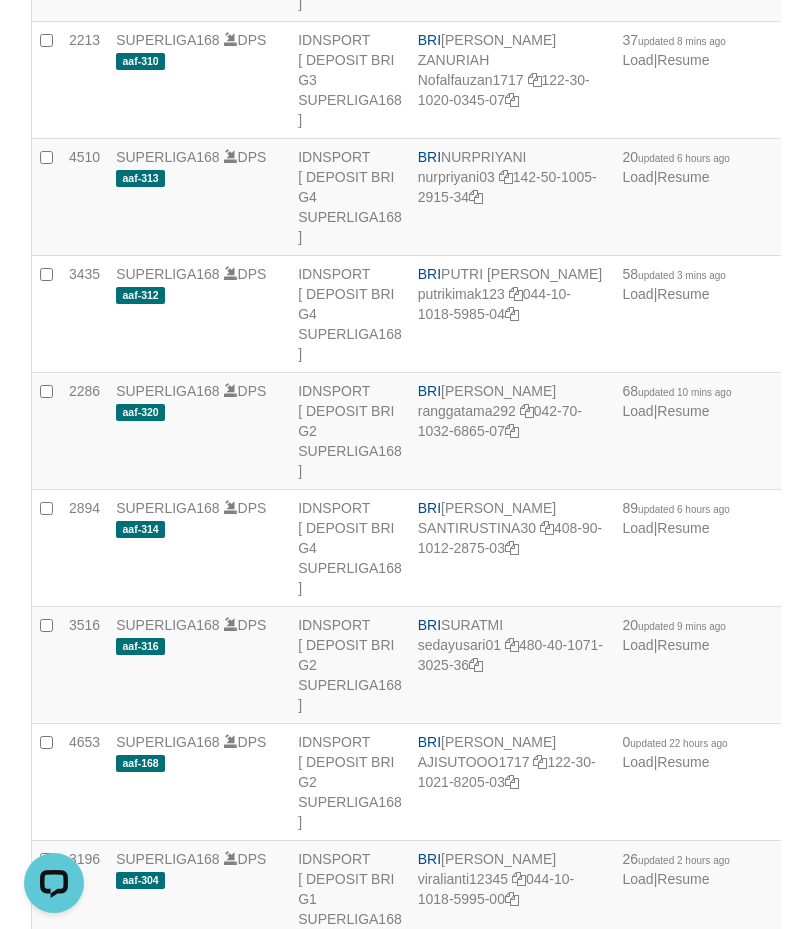 scroll, scrollTop: 2485, scrollLeft: 0, axis: vertical 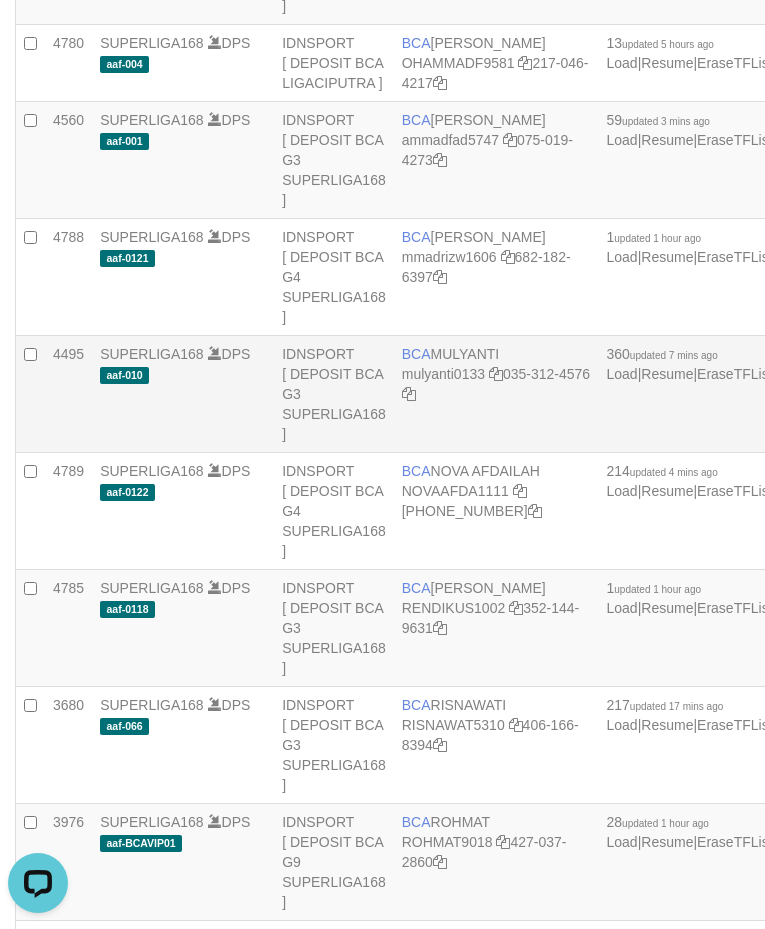 click on "BCA
MULYANTI
mulyanti0133
035-312-4576" at bounding box center [496, 394] 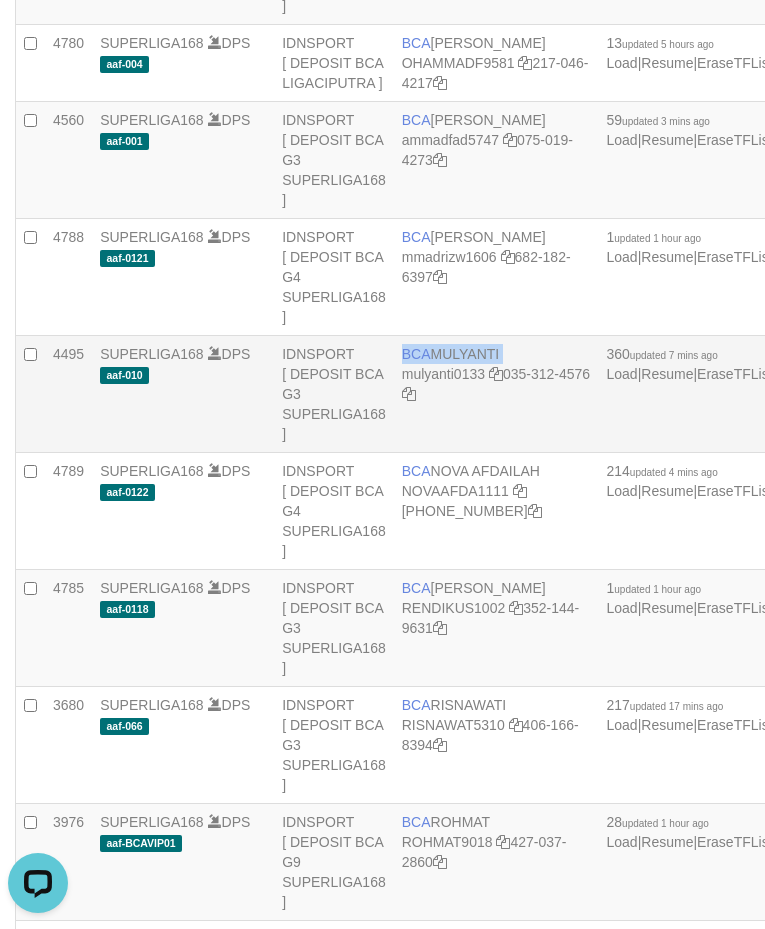 click on "BCA
MULYANTI
mulyanti0133
035-312-4576" at bounding box center [496, 394] 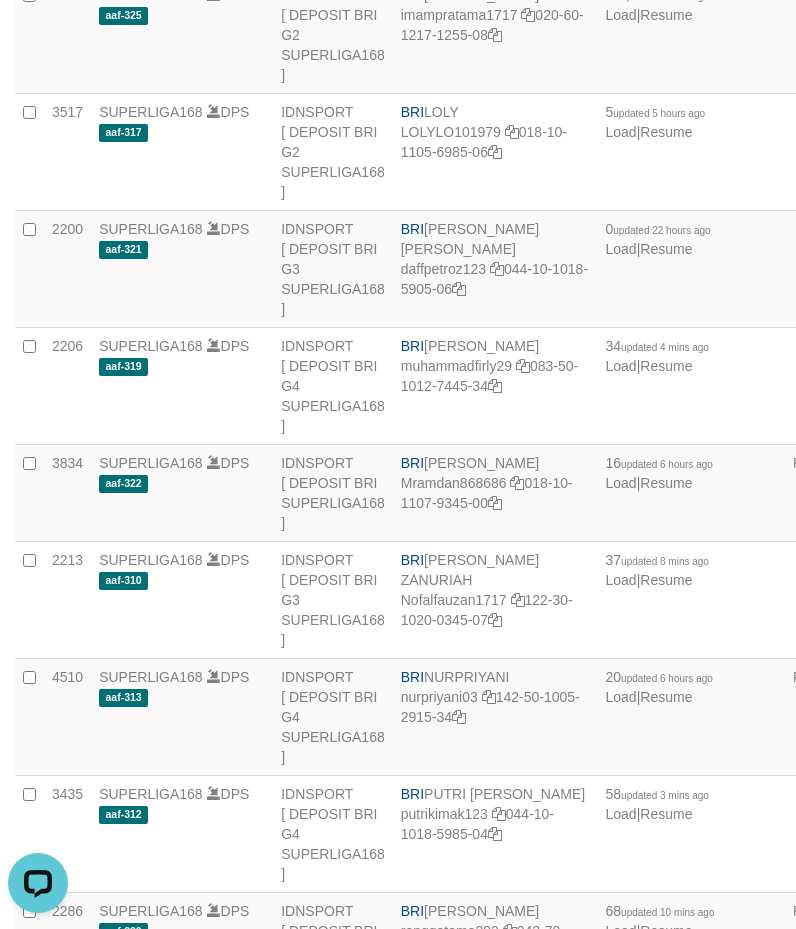scroll, scrollTop: 6243, scrollLeft: 0, axis: vertical 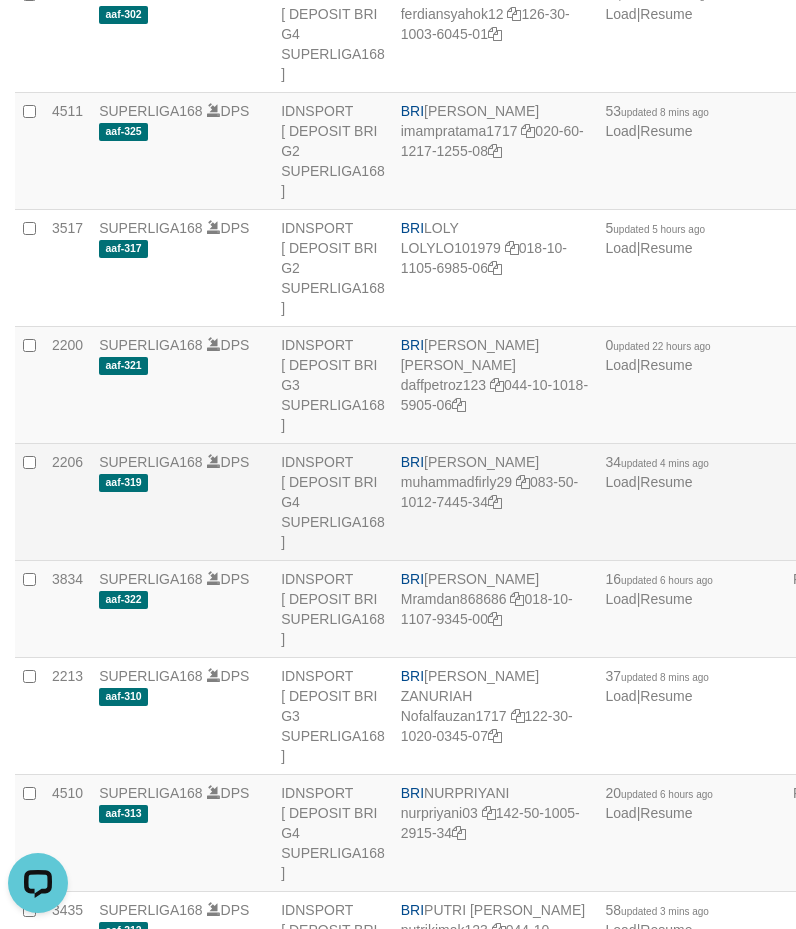 click on "BRI
MUHAMMAD FIRLY
muhammadfirly29
083-50-1012-7445-34" at bounding box center [495, 501] 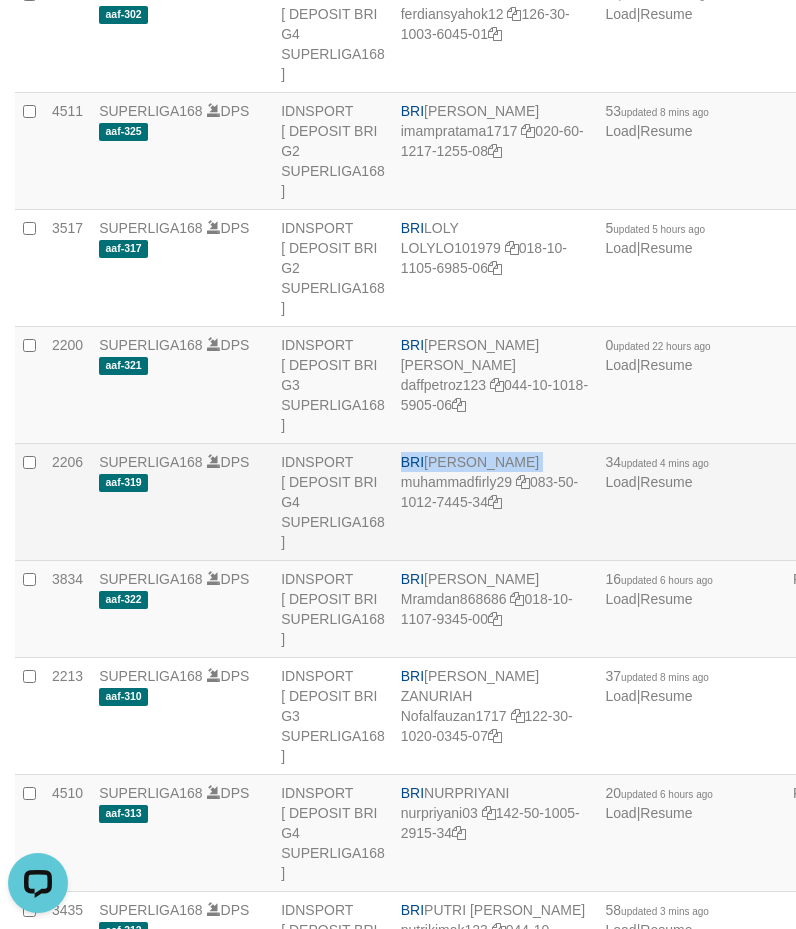 click on "BRI
MUHAMMAD FIRLY
muhammadfirly29
083-50-1012-7445-34" at bounding box center [495, 501] 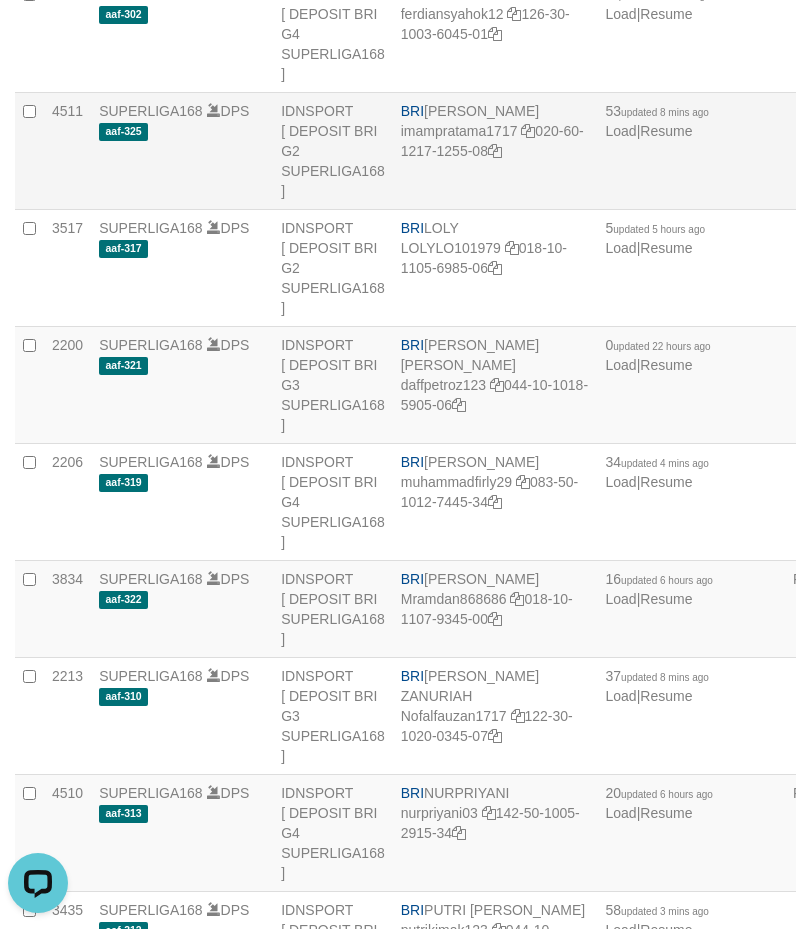 click on "BRI" at bounding box center [412, 111] 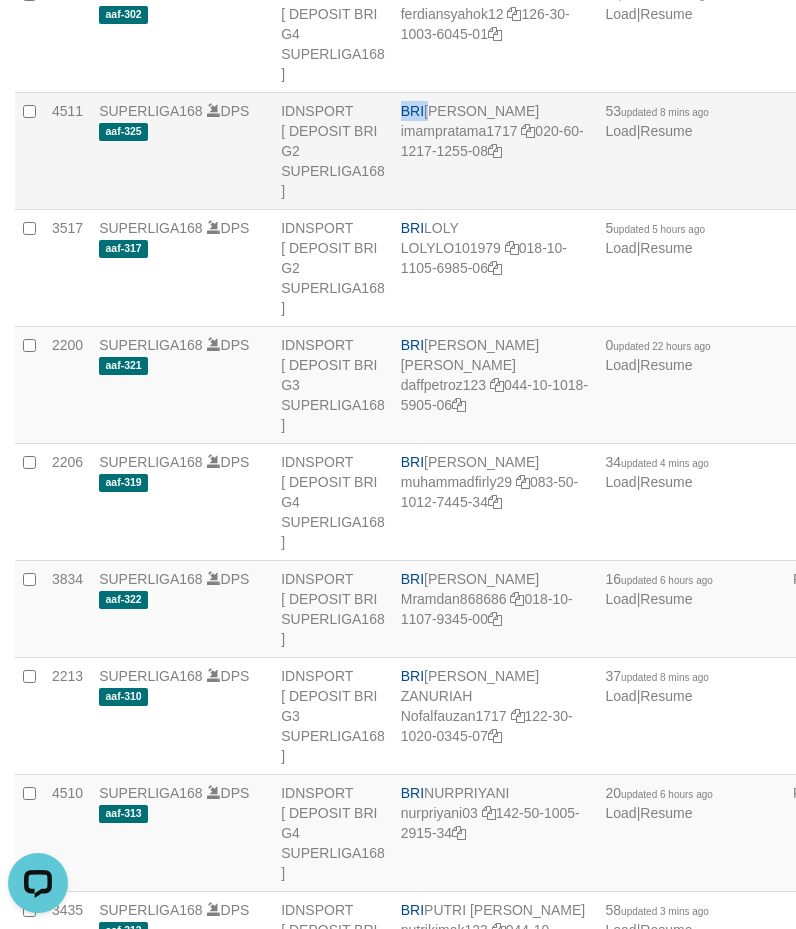 click on "BRI" at bounding box center [412, 111] 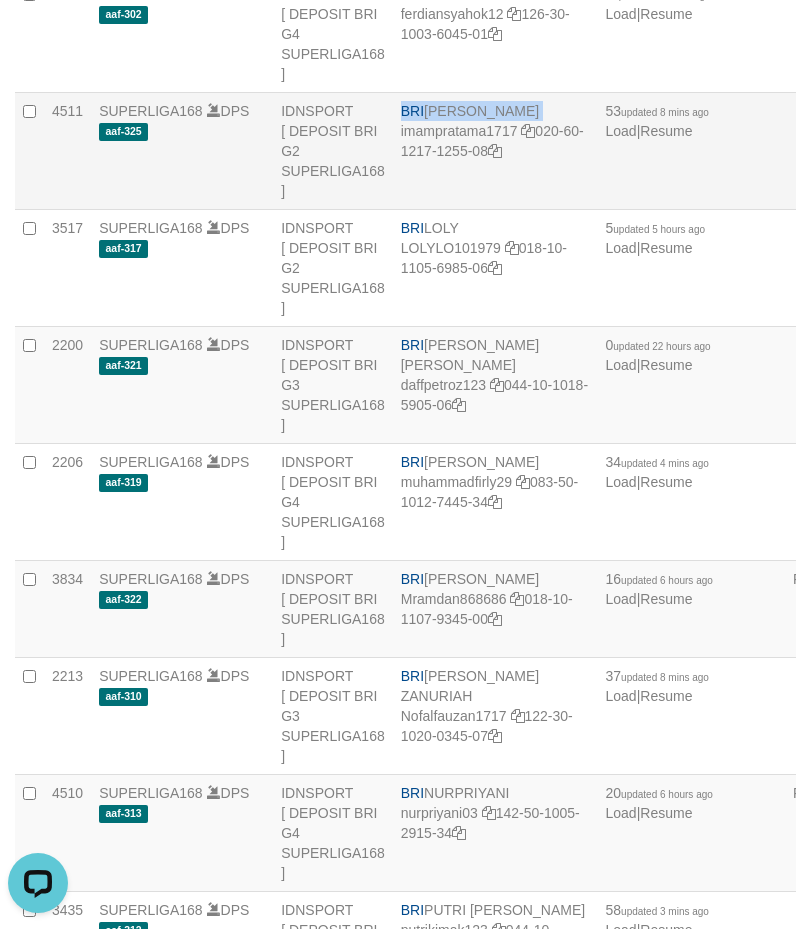 click on "BRI" at bounding box center [412, 111] 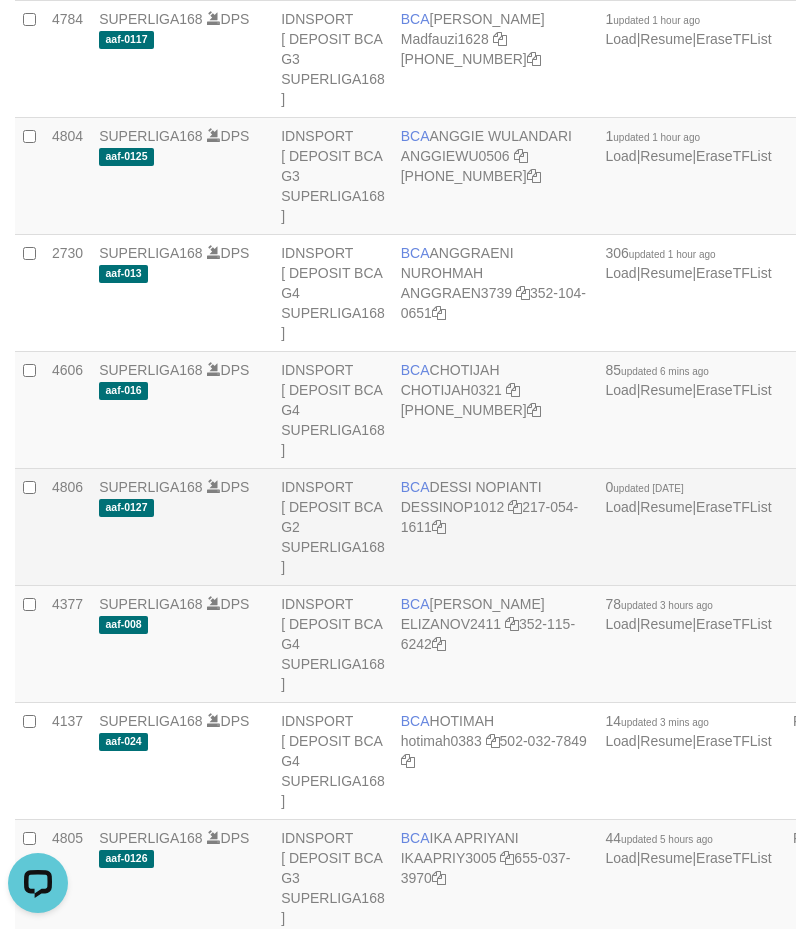 scroll, scrollTop: 813, scrollLeft: 0, axis: vertical 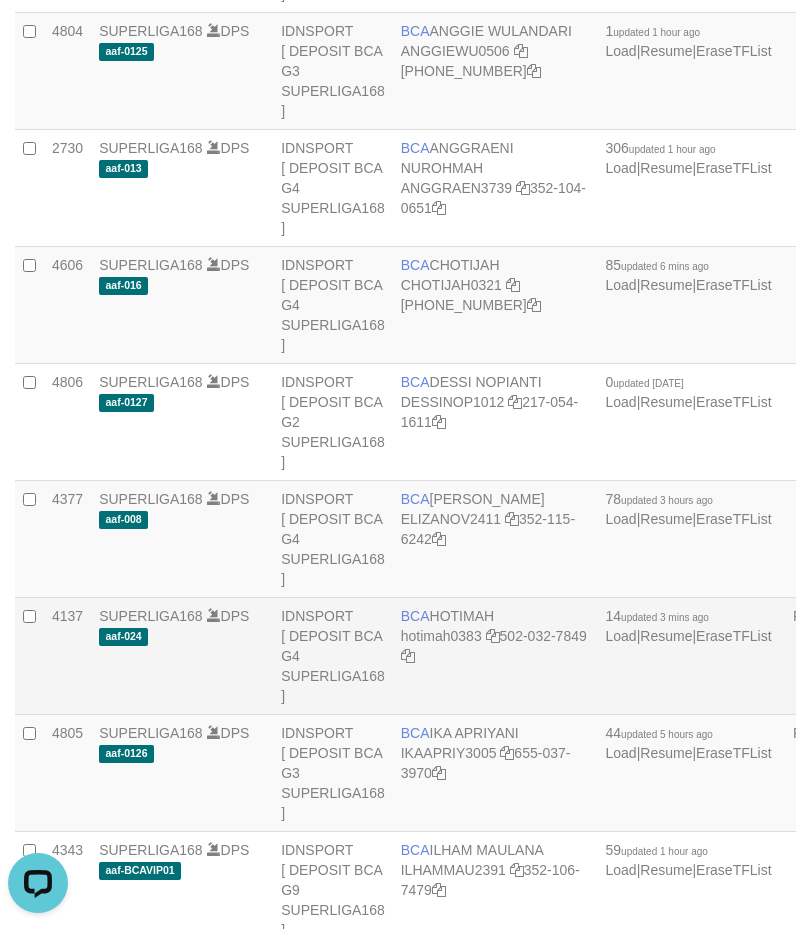 click on "BCA
HOTIMAH
hotimah0383
502-032-7849" at bounding box center [495, 655] 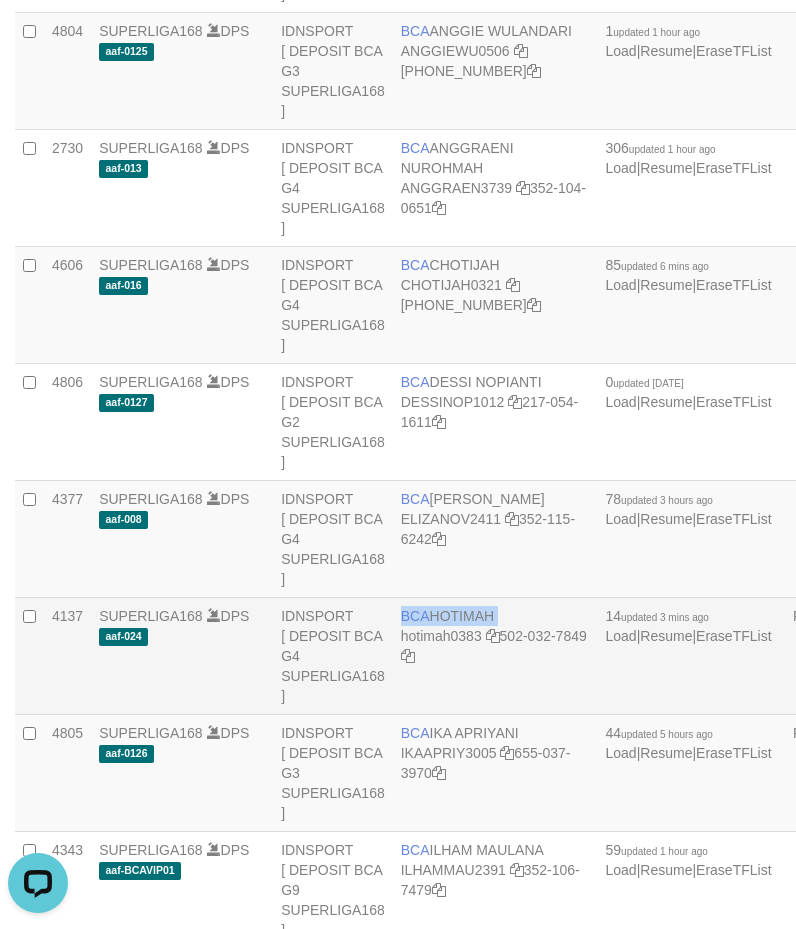 click on "BCA
HOTIMAH
hotimah0383
502-032-7849" at bounding box center [495, 655] 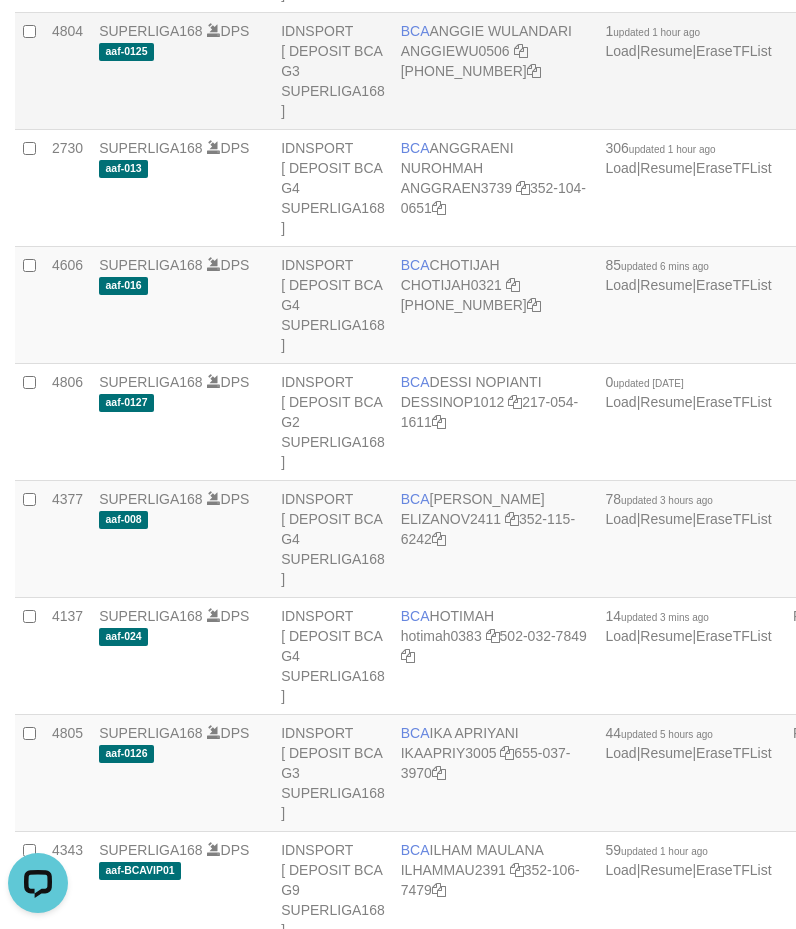 scroll, scrollTop: 3986, scrollLeft: 0, axis: vertical 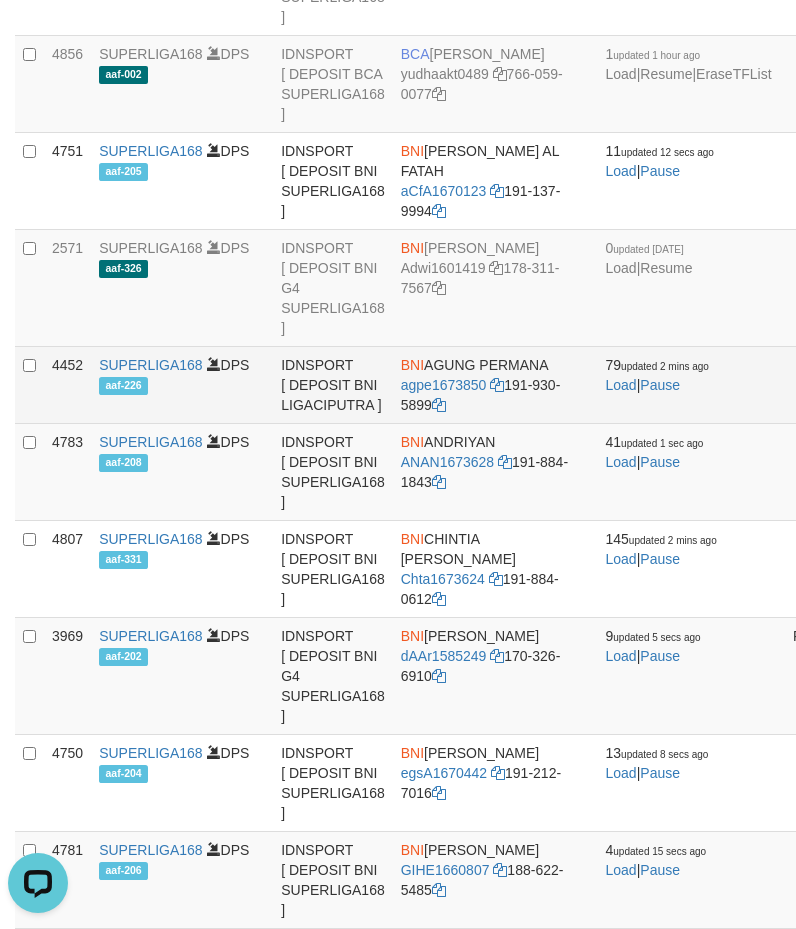 click on "BNI
AGUNG PERMANA
agpe1673850
191-930-5899" at bounding box center [495, 384] 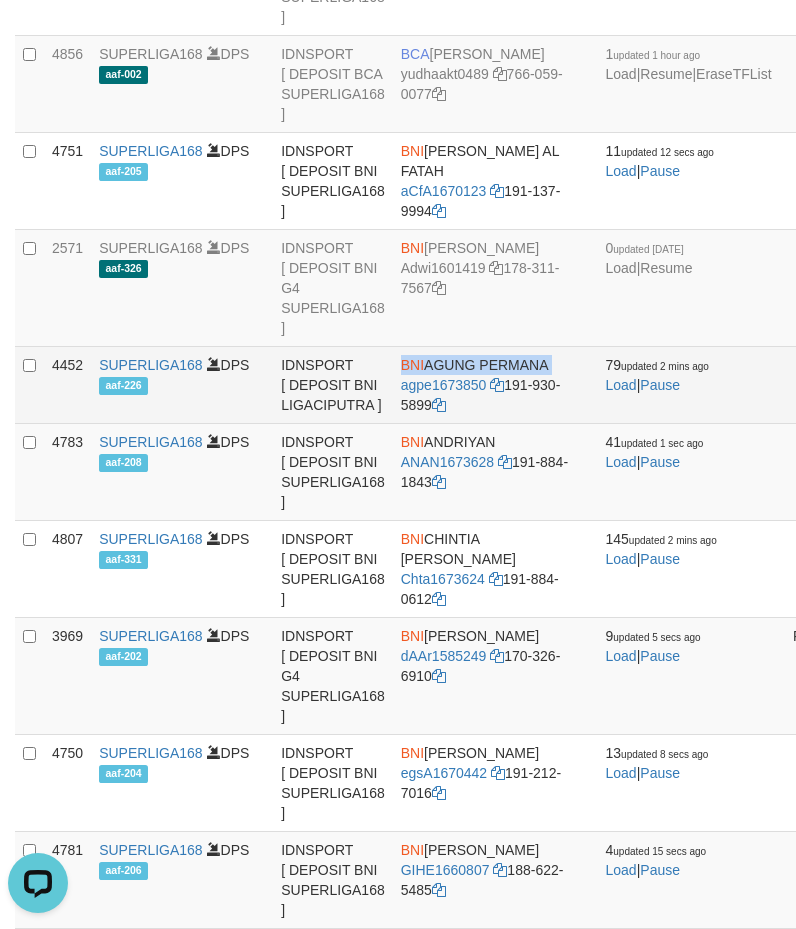 click on "BNI
AGUNG PERMANA
agpe1673850
191-930-5899" at bounding box center [495, 384] 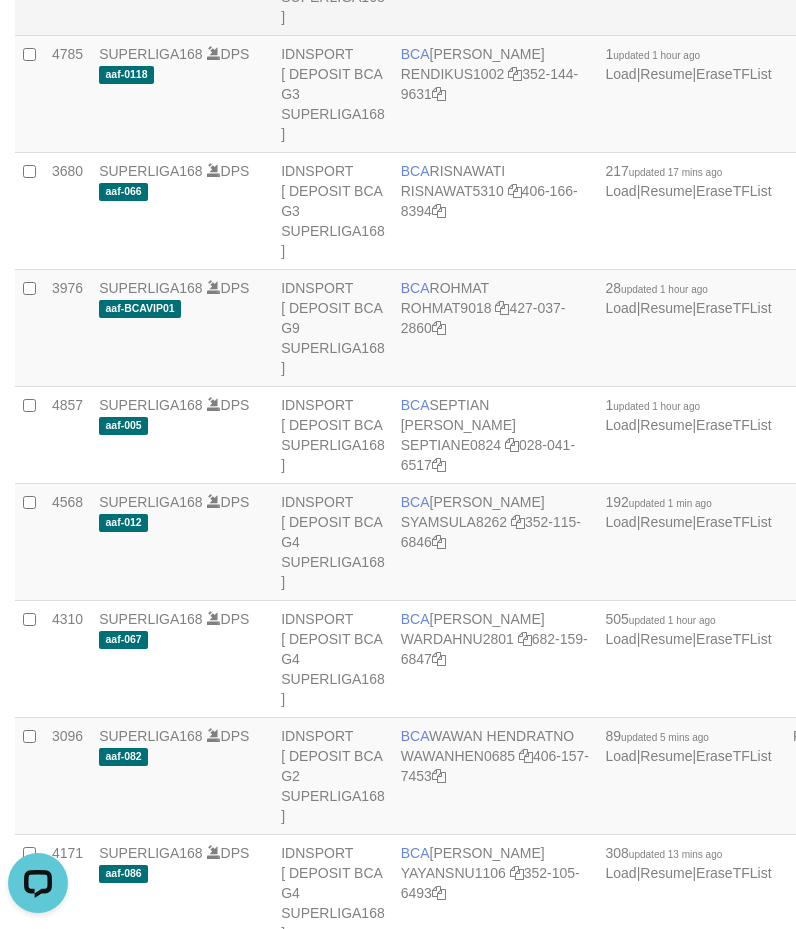 scroll, scrollTop: 5892, scrollLeft: 0, axis: vertical 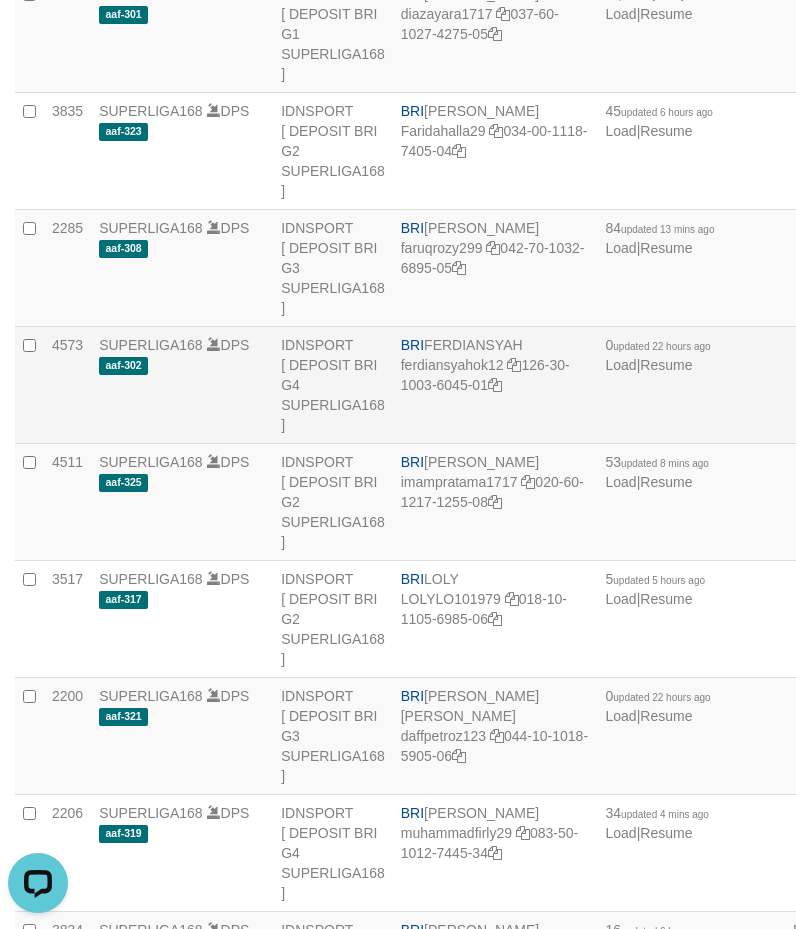 click on "BRI
FERDIANSYAH
ferdiansyahok12
126-30-1003-6045-01" at bounding box center (495, 384) 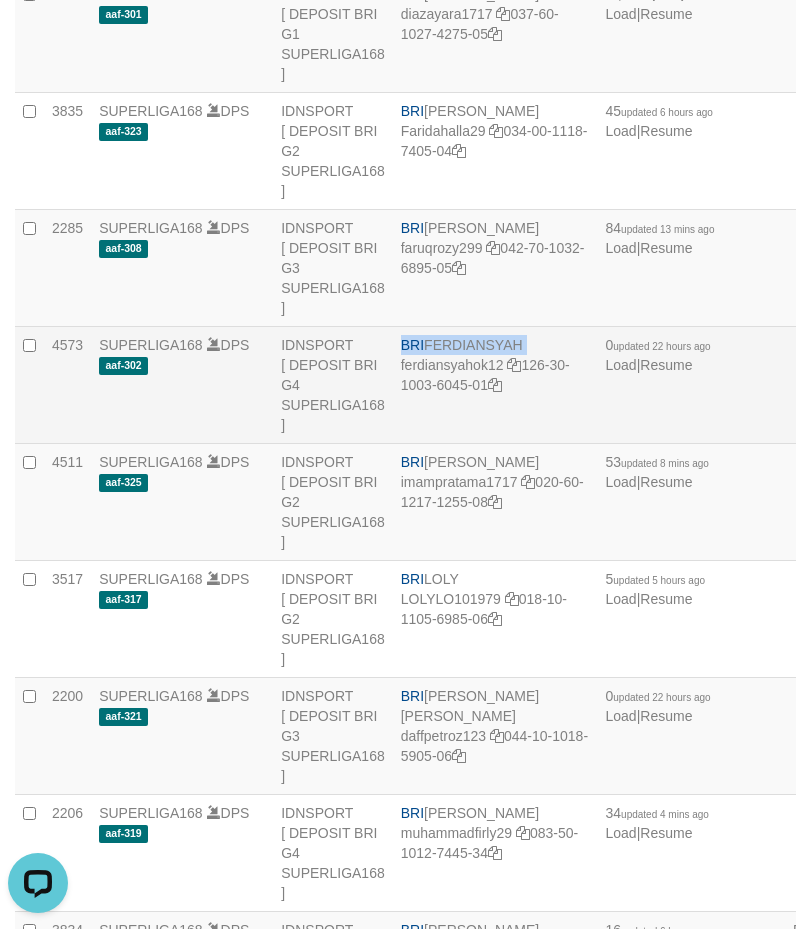 click on "BRI
FERDIANSYAH
ferdiansyahok12
126-30-1003-6045-01" at bounding box center (495, 384) 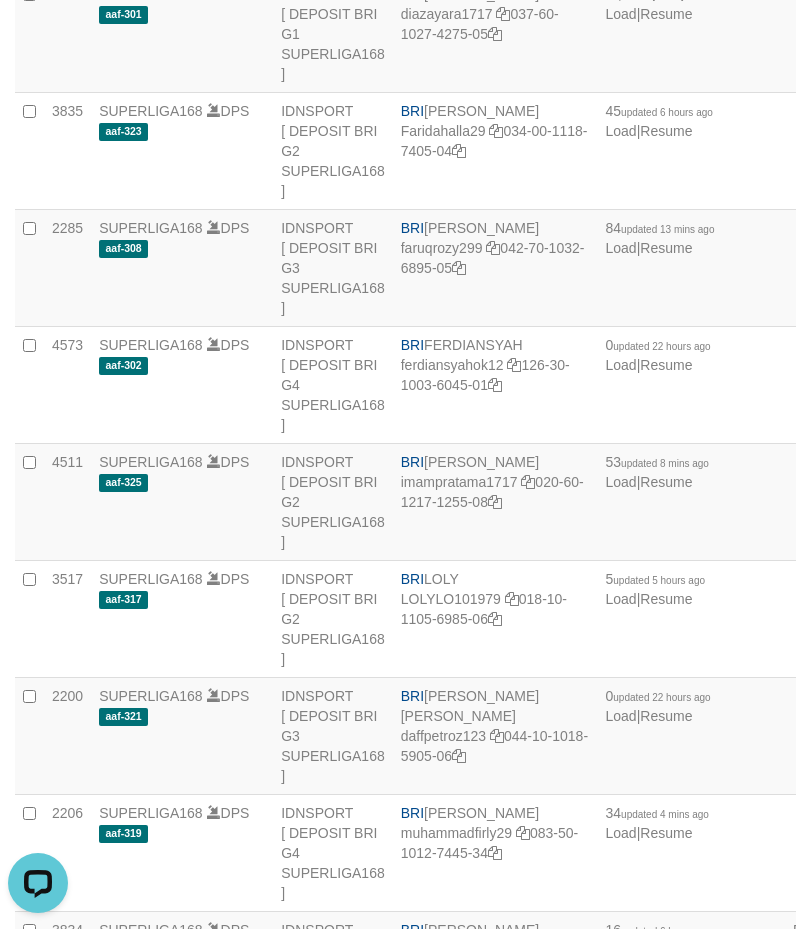 scroll, scrollTop: 3655, scrollLeft: 0, axis: vertical 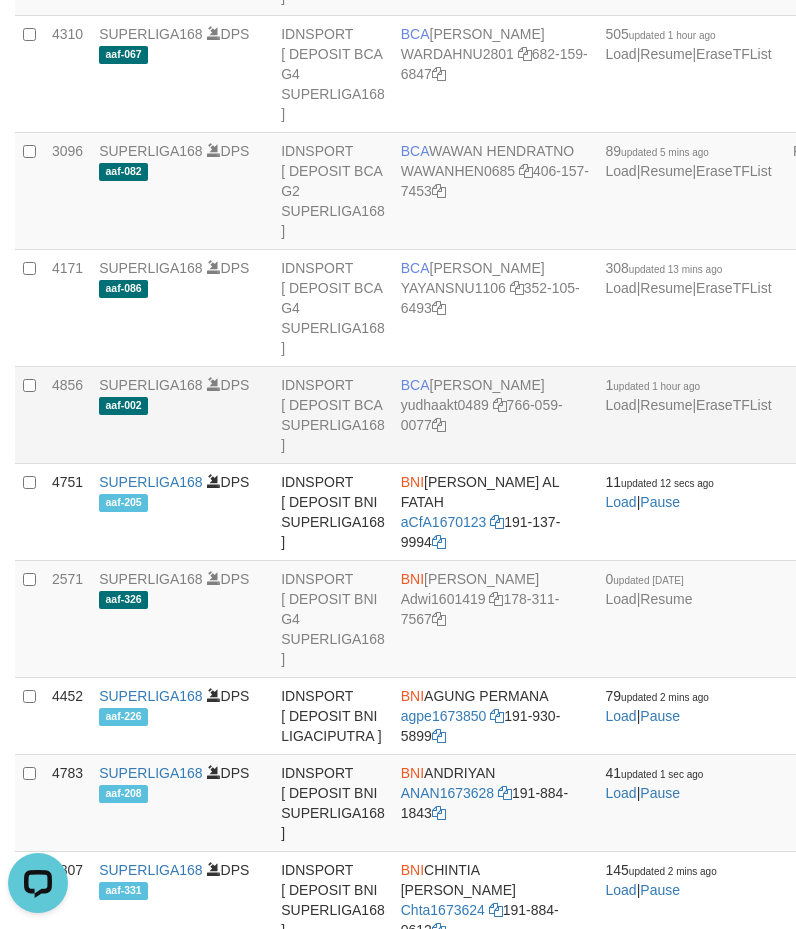 click on "BCA" at bounding box center (415, 385) 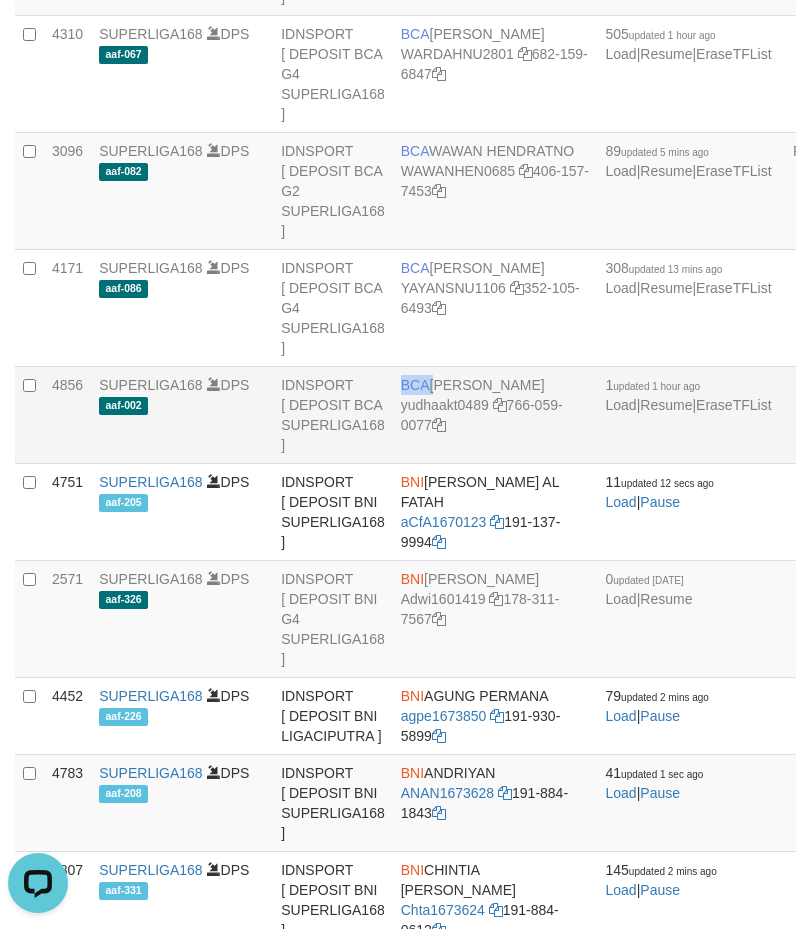 click on "BCA" at bounding box center (415, 385) 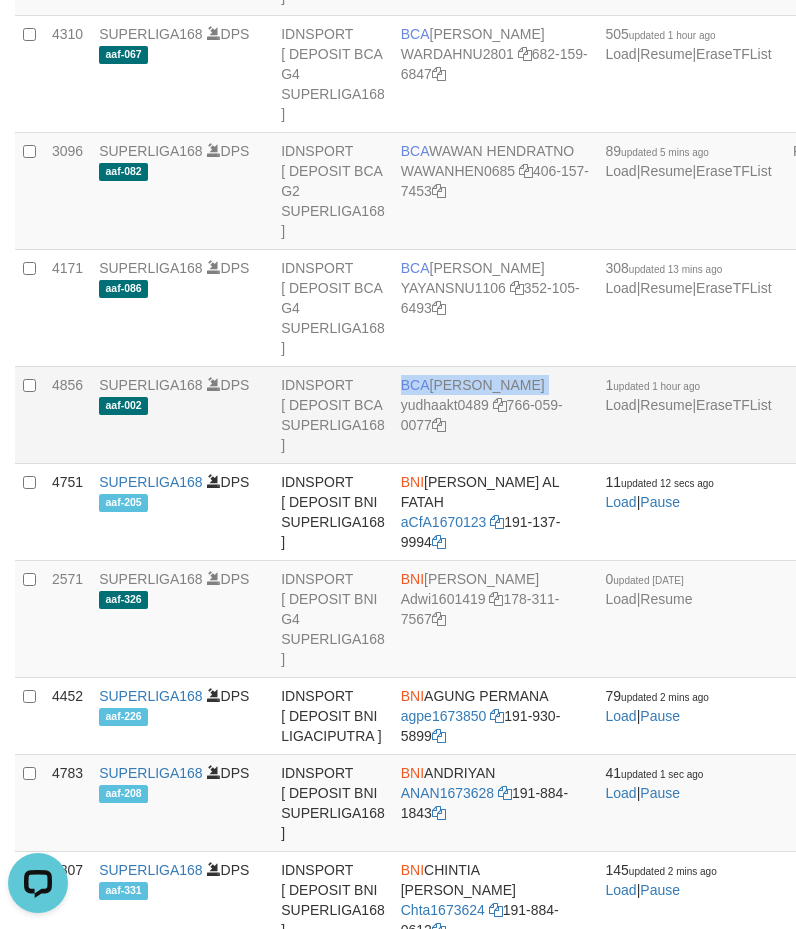 click on "BCA" at bounding box center [415, 385] 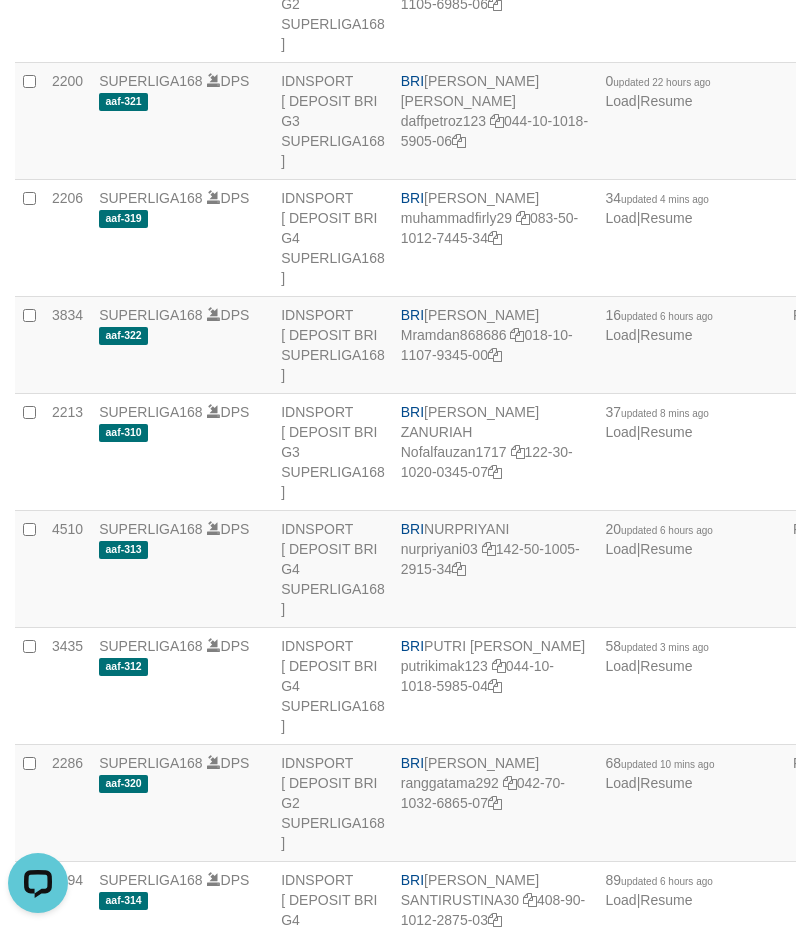 scroll, scrollTop: 7296, scrollLeft: 0, axis: vertical 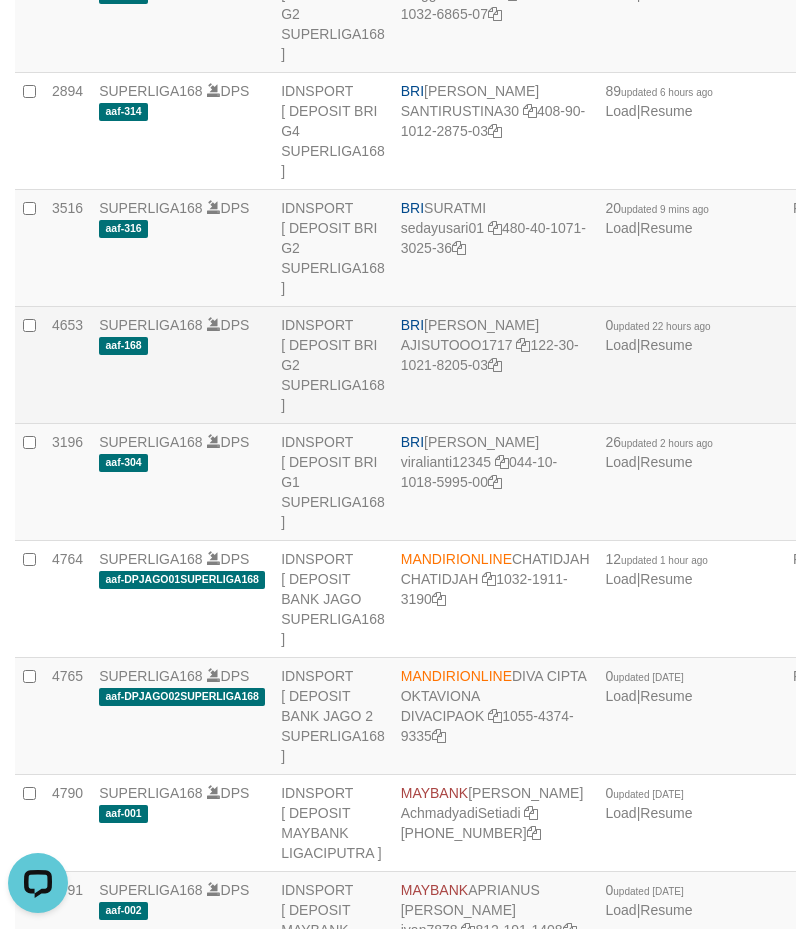 click on "BRI
SUTO AJI RAMADHAN
AJISUTOOO1717
122-30-1021-8205-03" at bounding box center (495, 364) 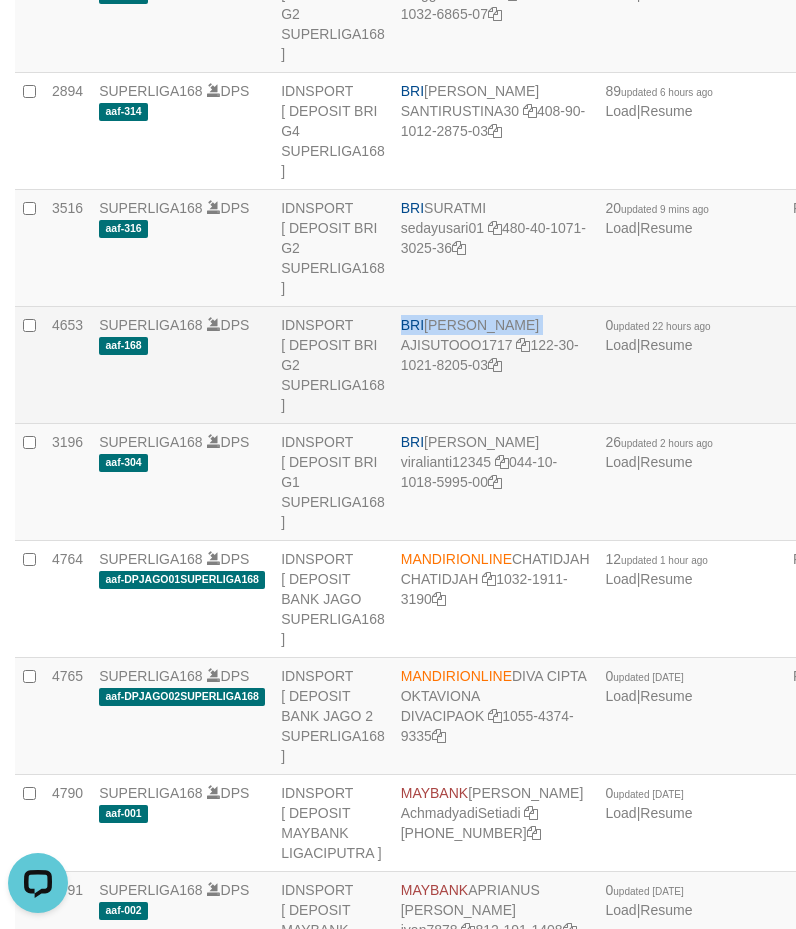 click on "BRI
SUTO AJI RAMADHAN
AJISUTOOO1717
122-30-1021-8205-03" at bounding box center (495, 364) 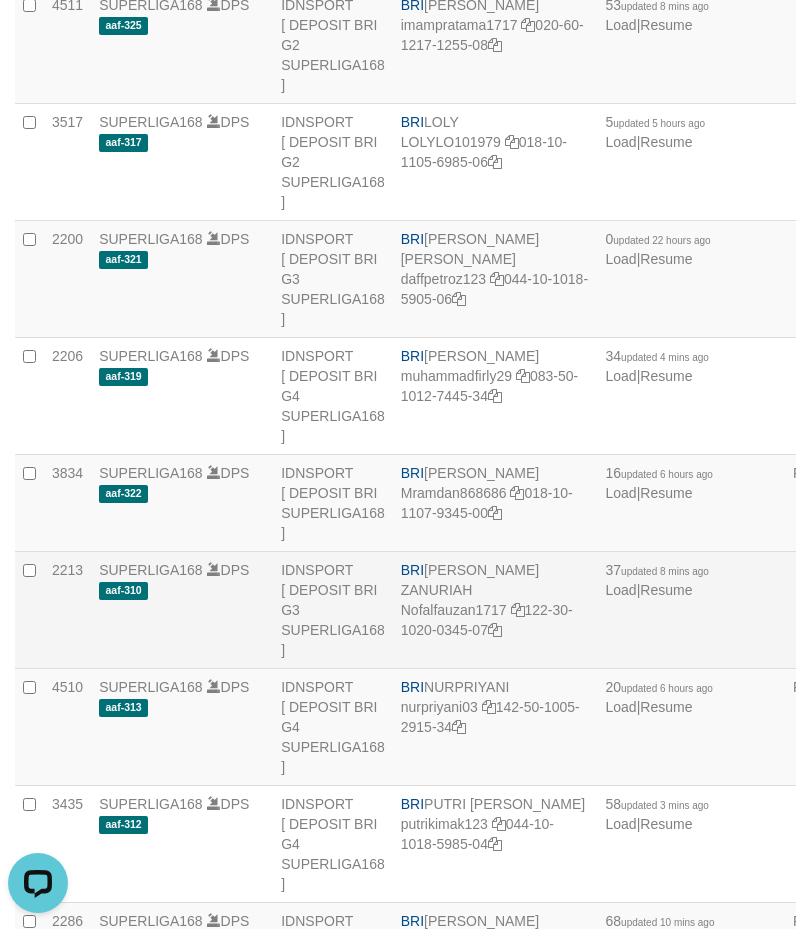 scroll, scrollTop: 6443, scrollLeft: 0, axis: vertical 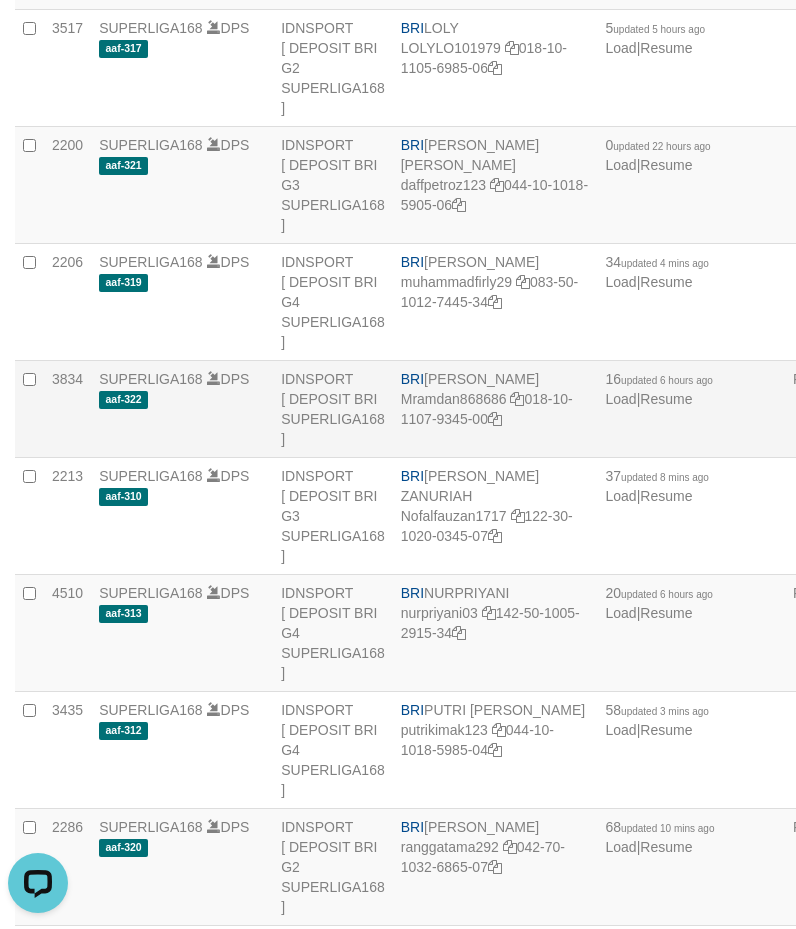 click on "BRI
MUHAMMAD RAMDANI
Mramdan868686
018-10-1107-9345-00" at bounding box center [495, 408] 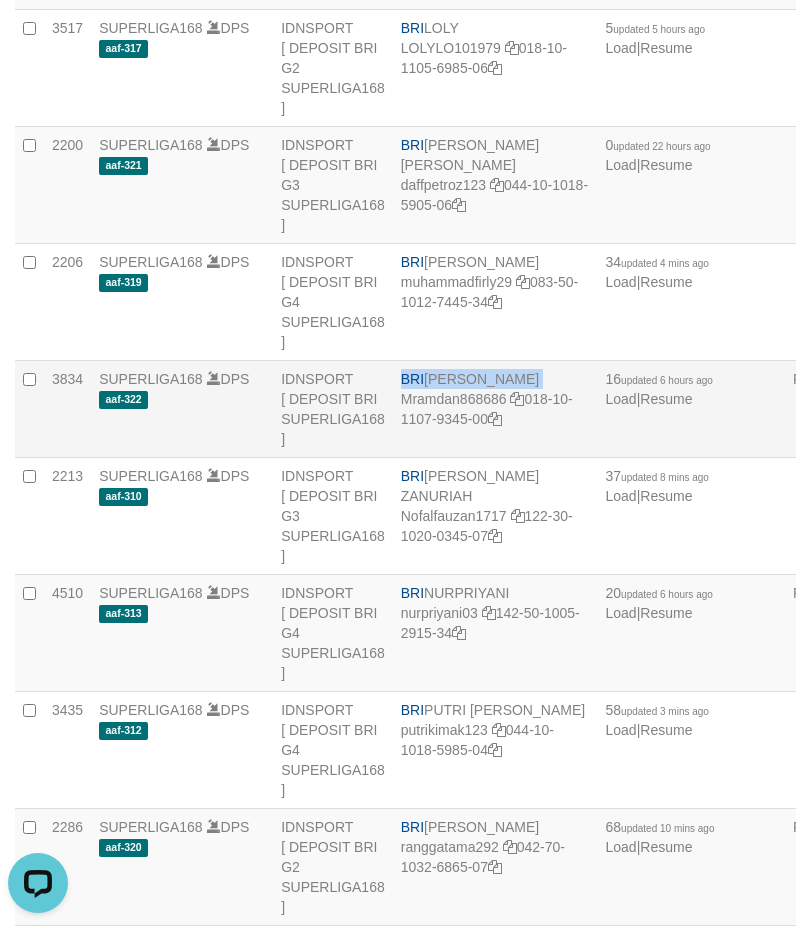 click on "BRI
MUHAMMAD RAMDANI
Mramdan868686
018-10-1107-9345-00" at bounding box center [495, 408] 